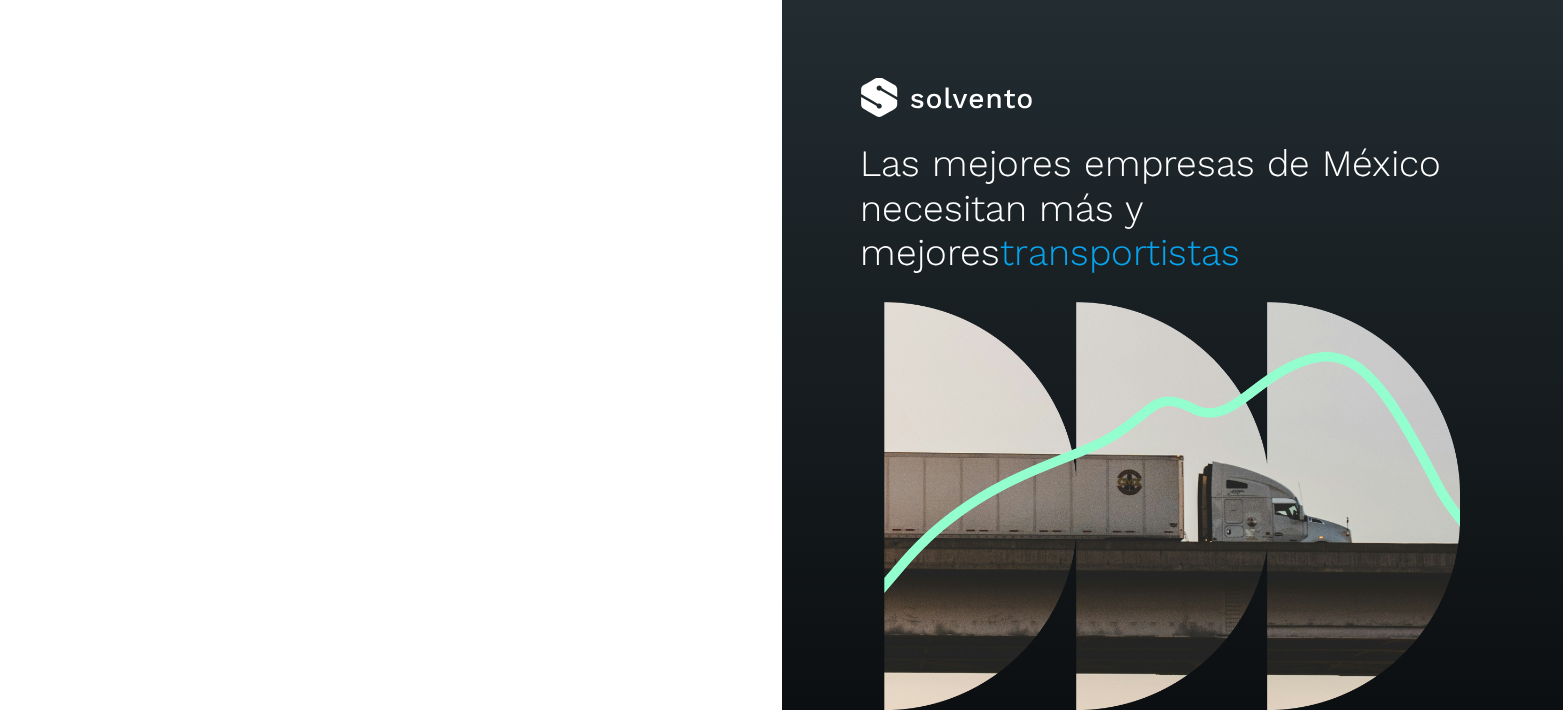 scroll, scrollTop: 0, scrollLeft: 0, axis: both 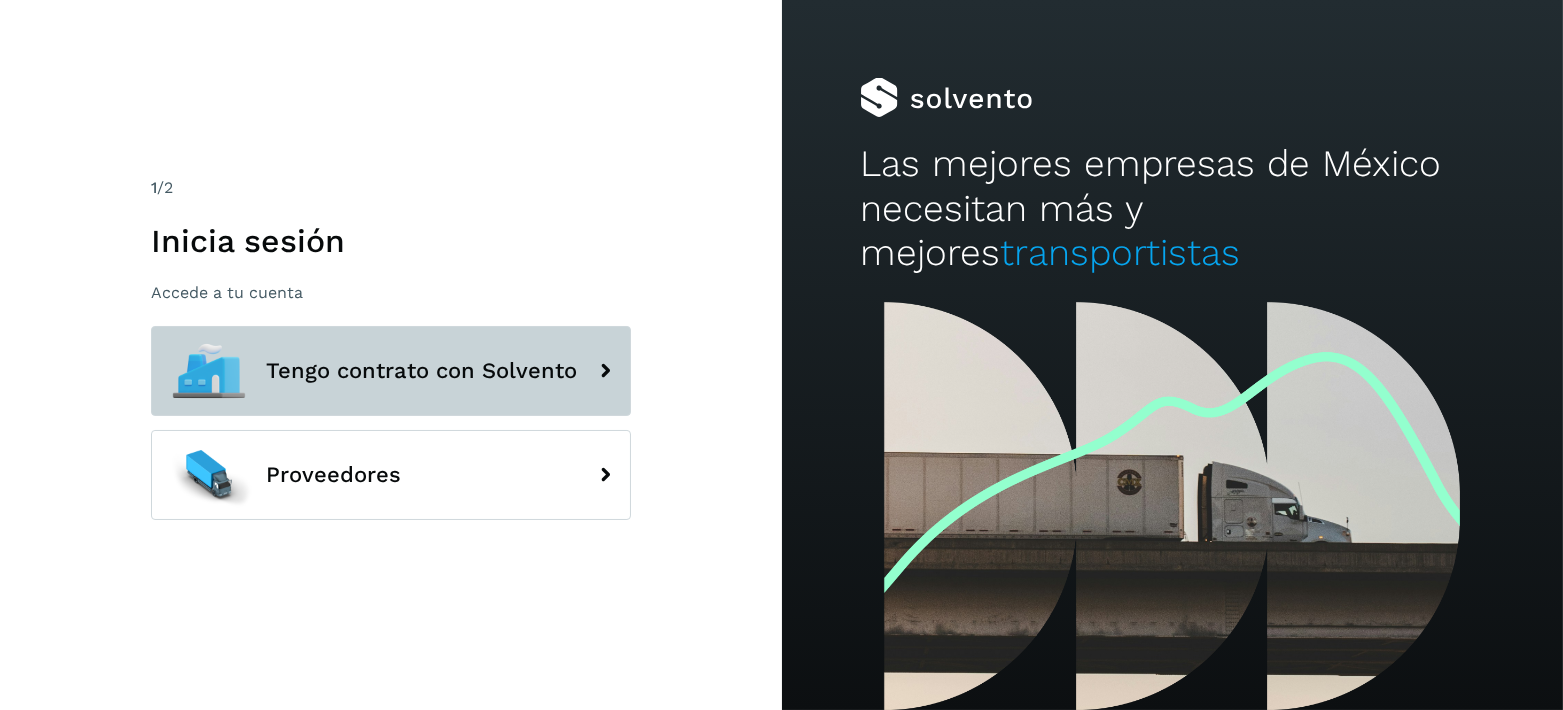 click on "Tengo contrato con Solvento" 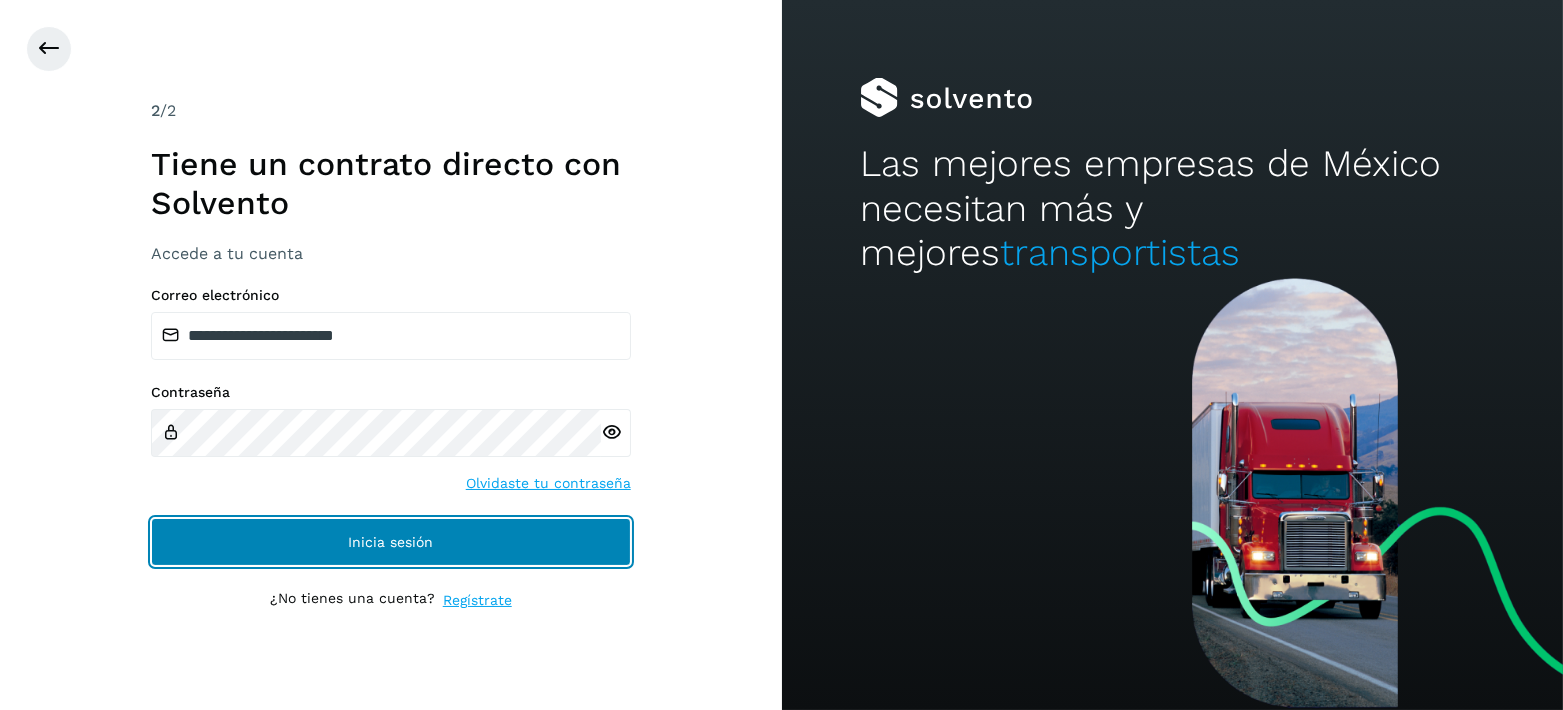 click on "Inicia sesión" at bounding box center [391, 542] 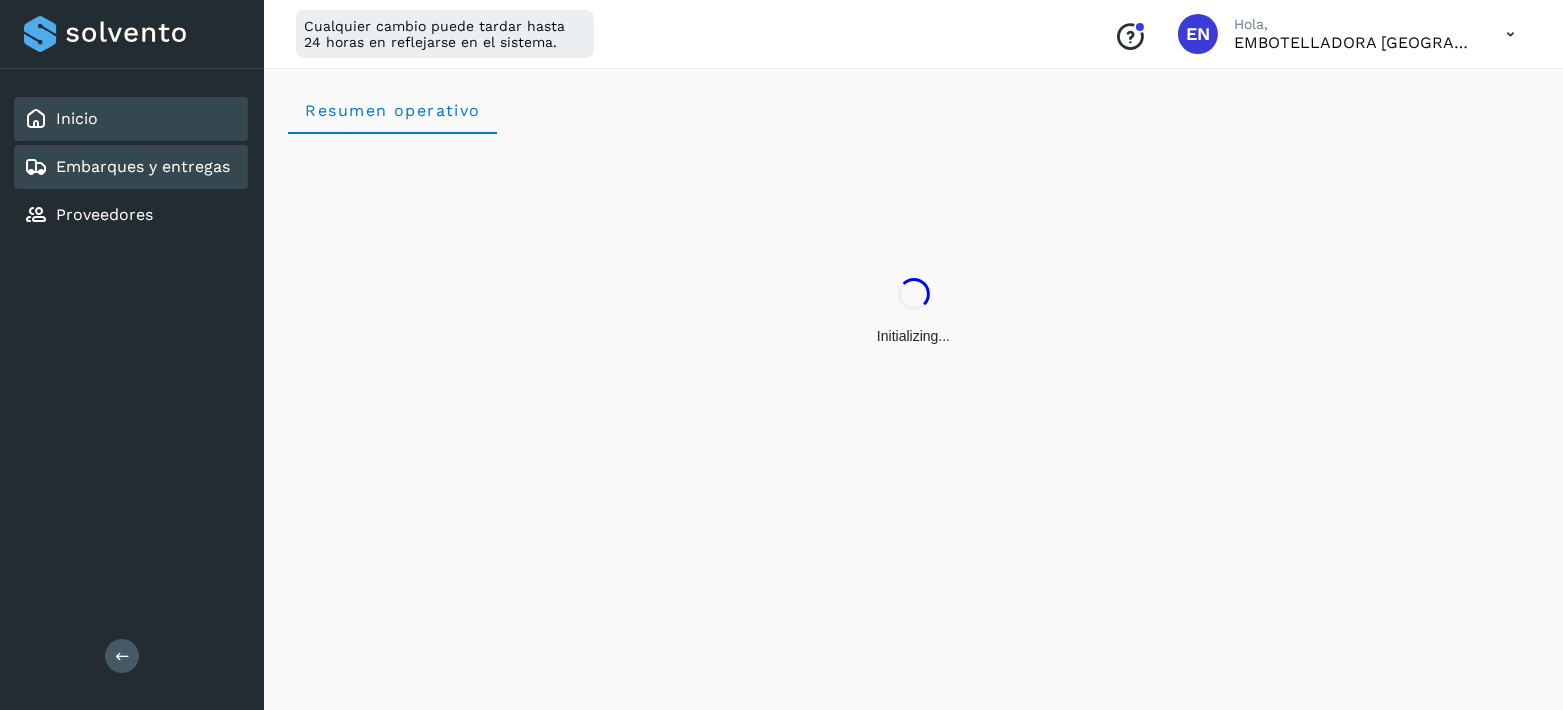 click on "Embarques y entregas" at bounding box center [143, 166] 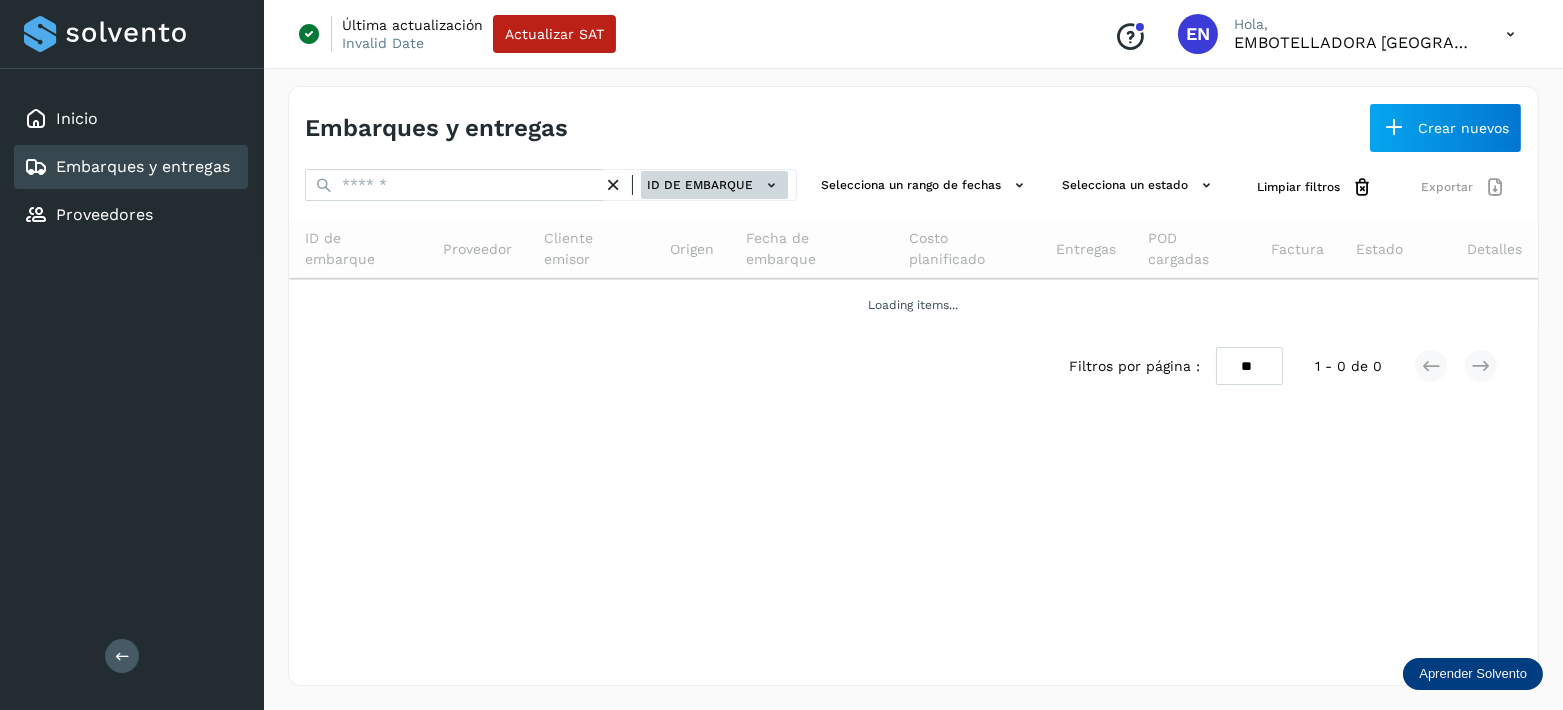click on "ID de embarque" 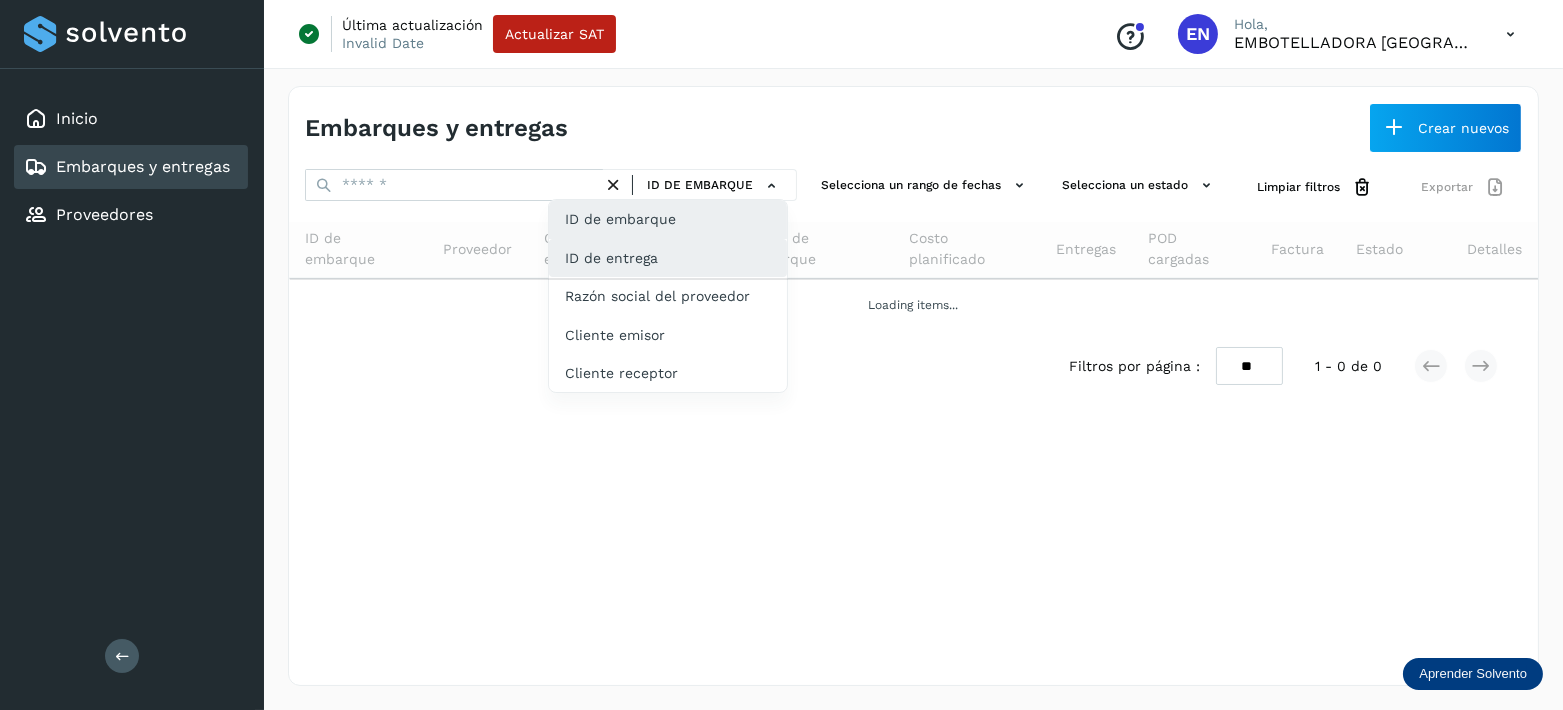 click on "ID de entrega" 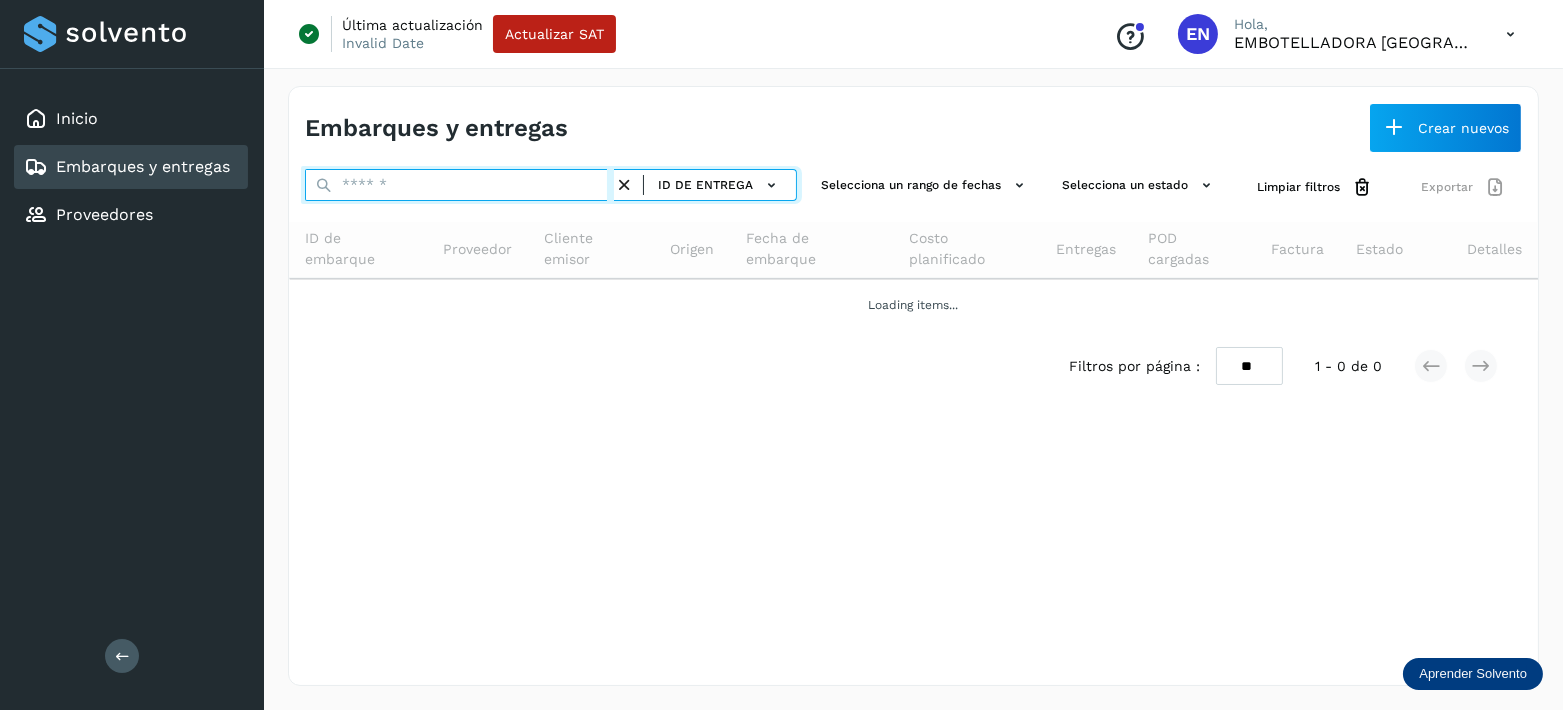 click at bounding box center (459, 185) 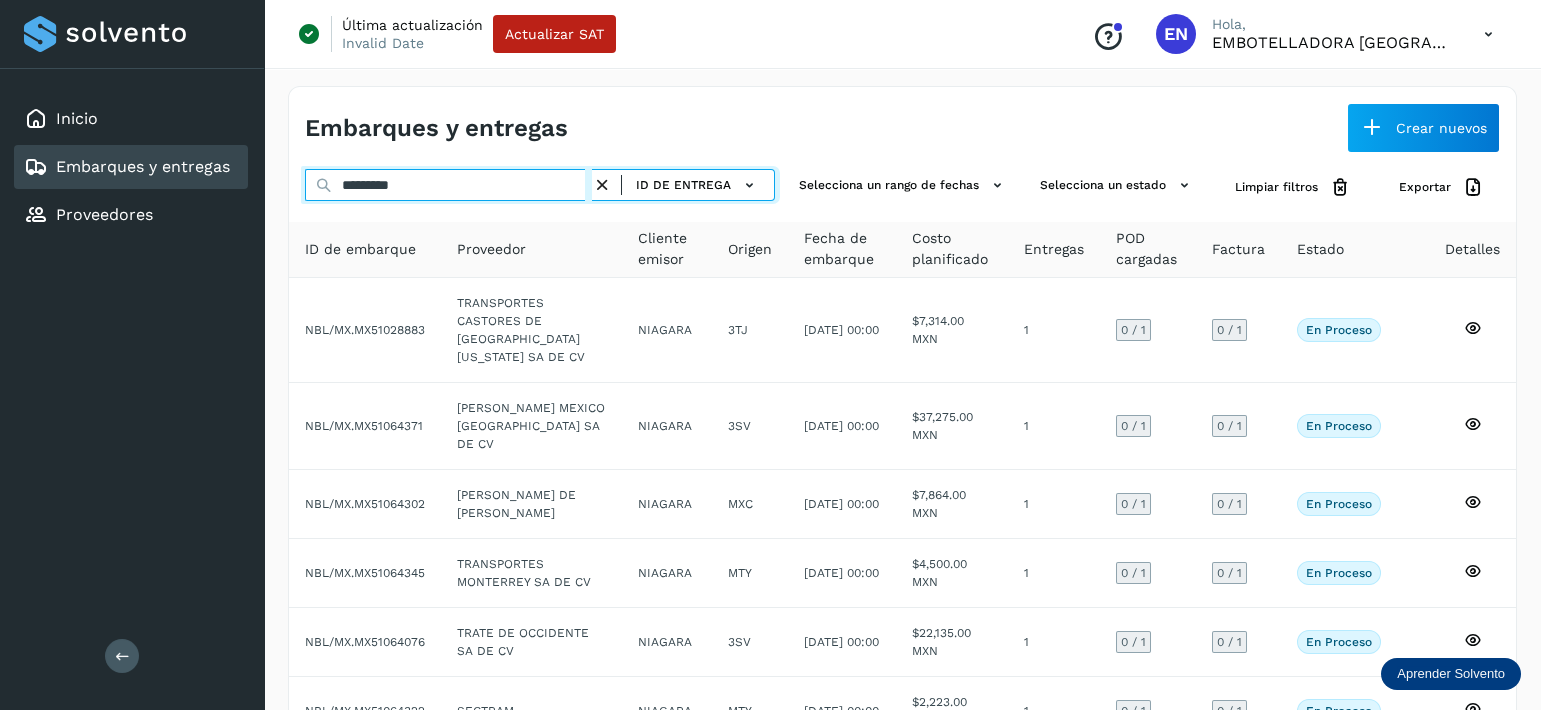 type on "*********" 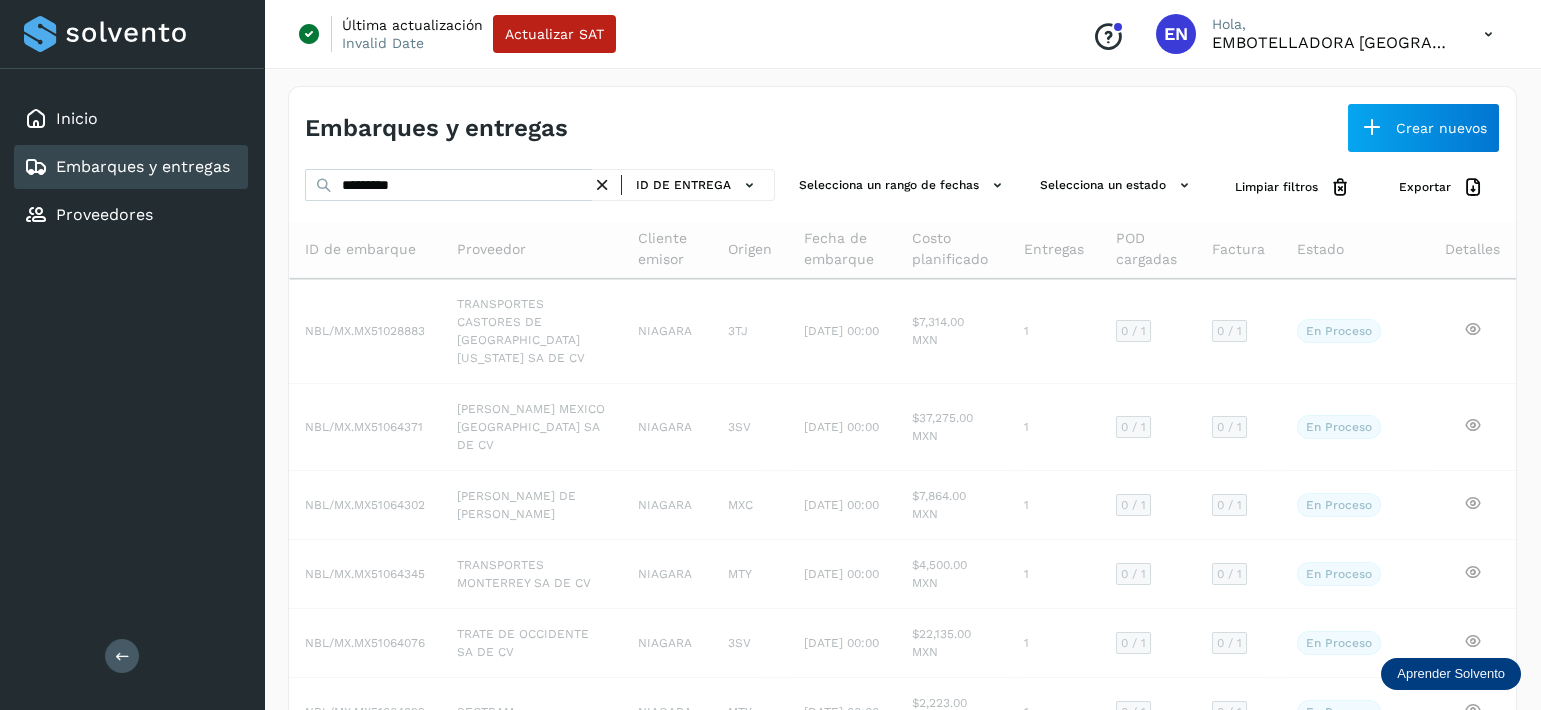 click on "Embarques y entregas Crear nuevos" at bounding box center [902, 120] 